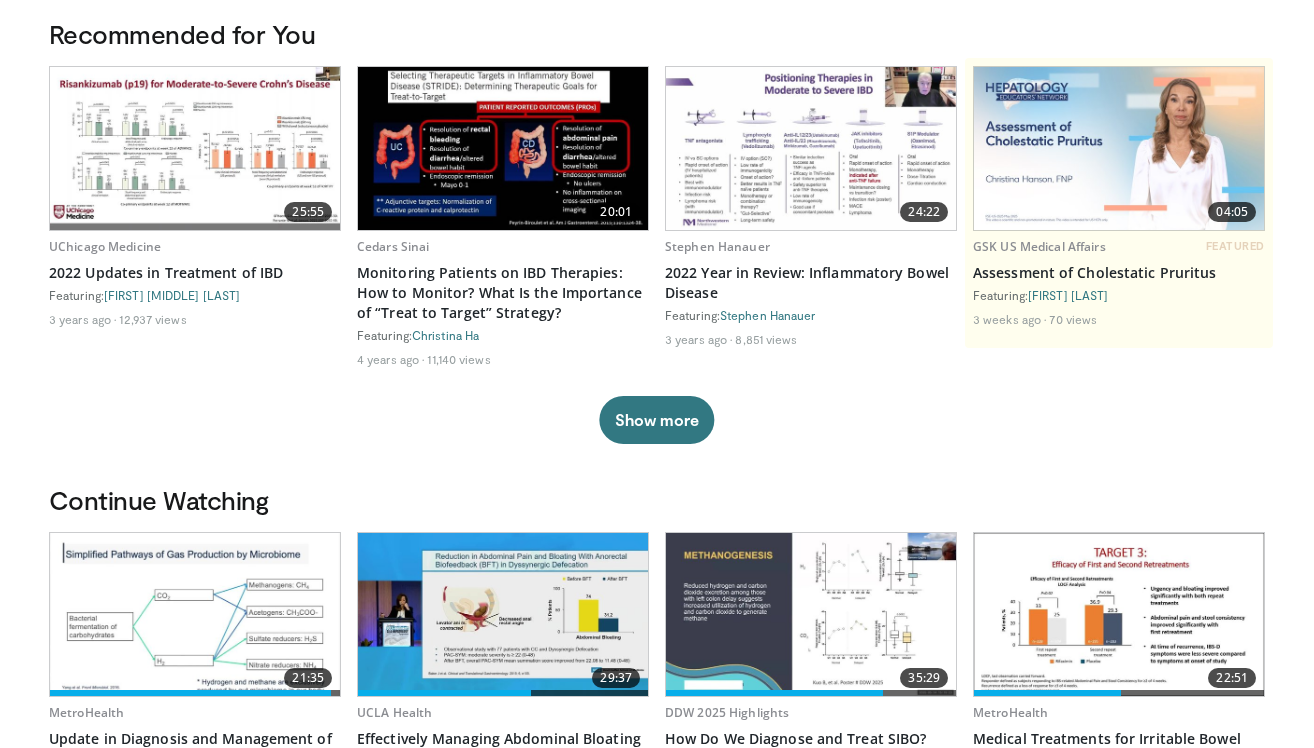 scroll, scrollTop: 141, scrollLeft: 0, axis: vertical 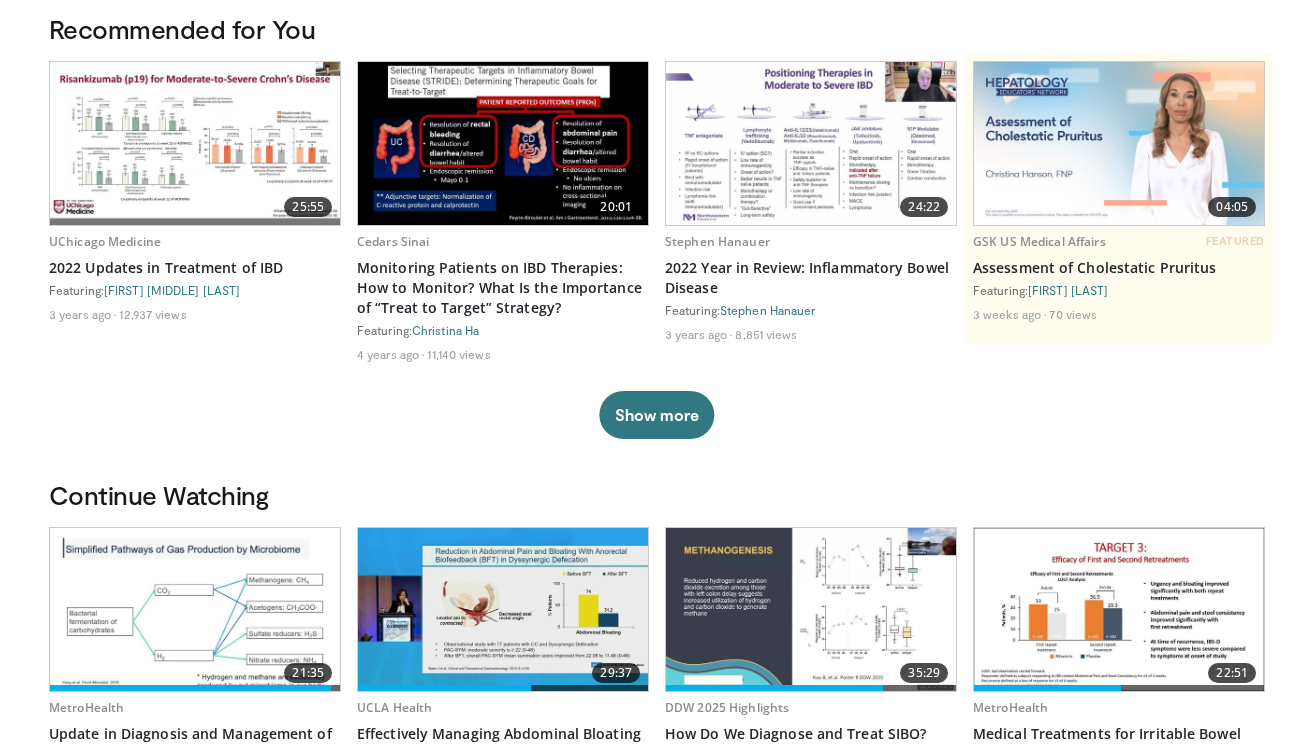 click at bounding box center (503, 609) 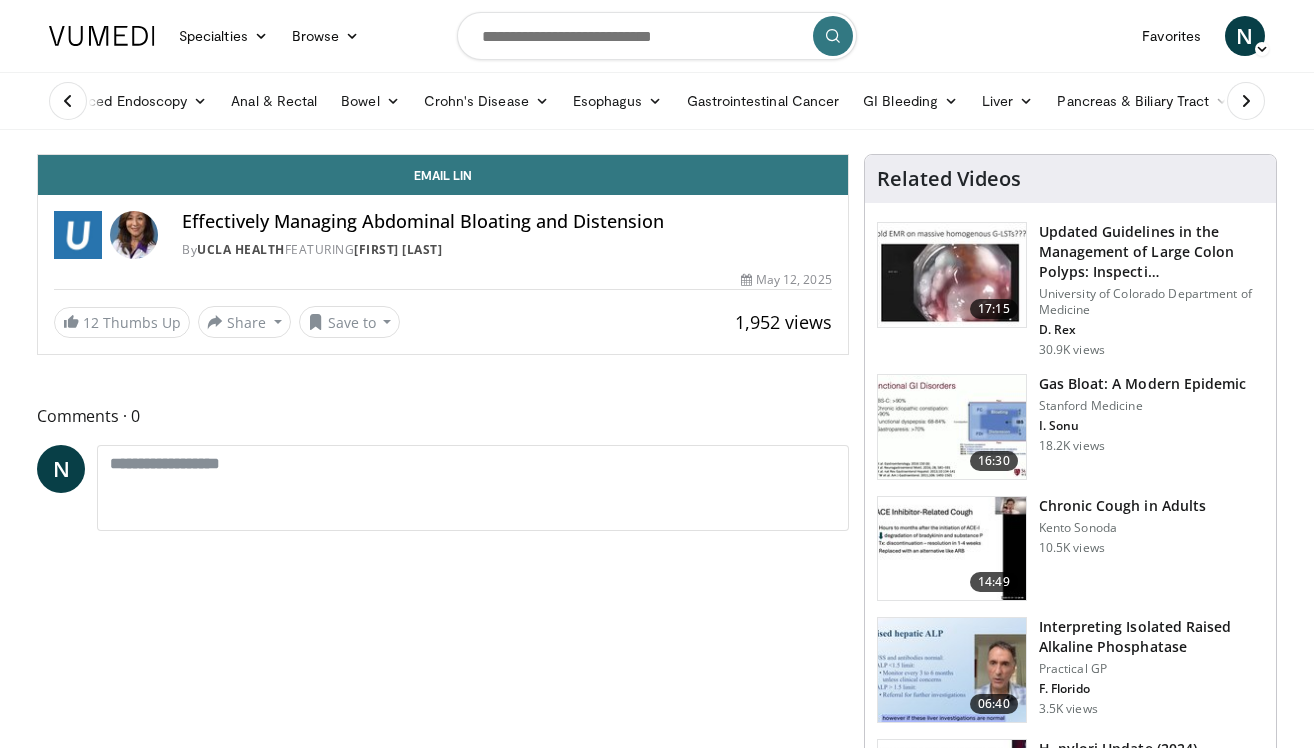 scroll, scrollTop: 0, scrollLeft: 0, axis: both 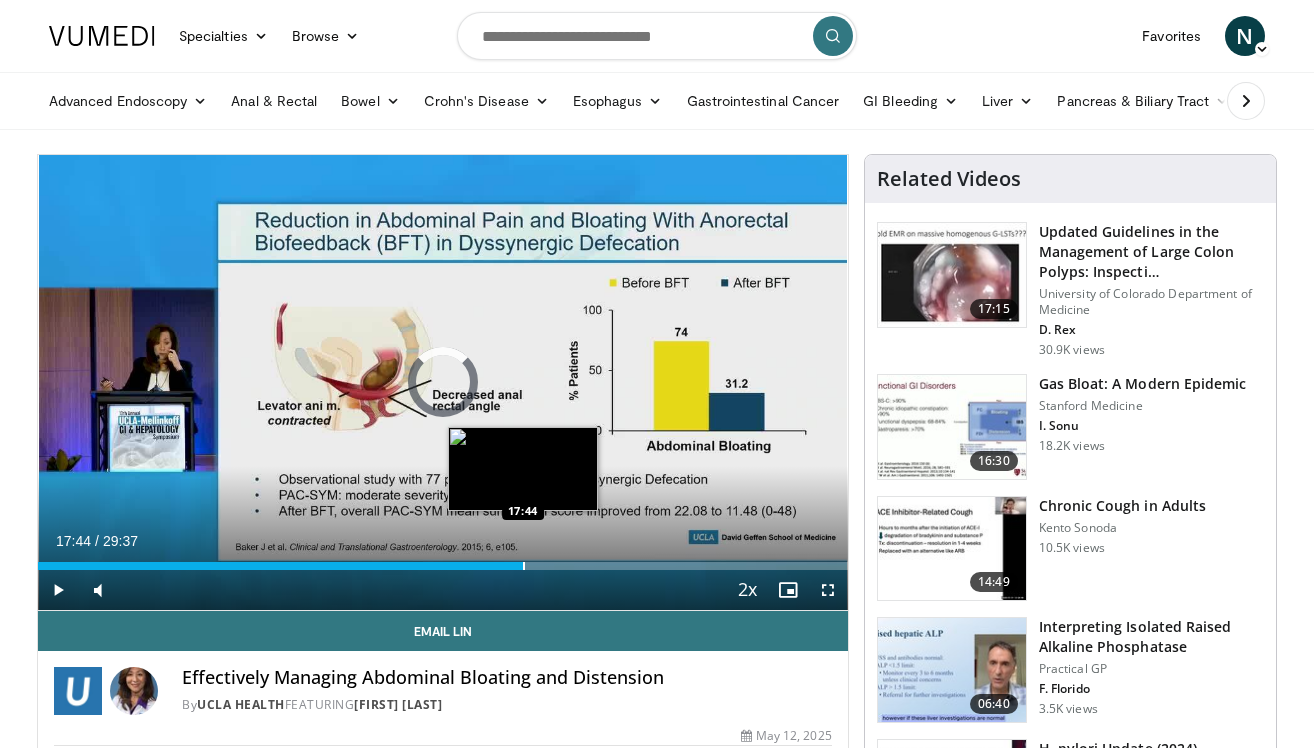 click at bounding box center (524, 566) 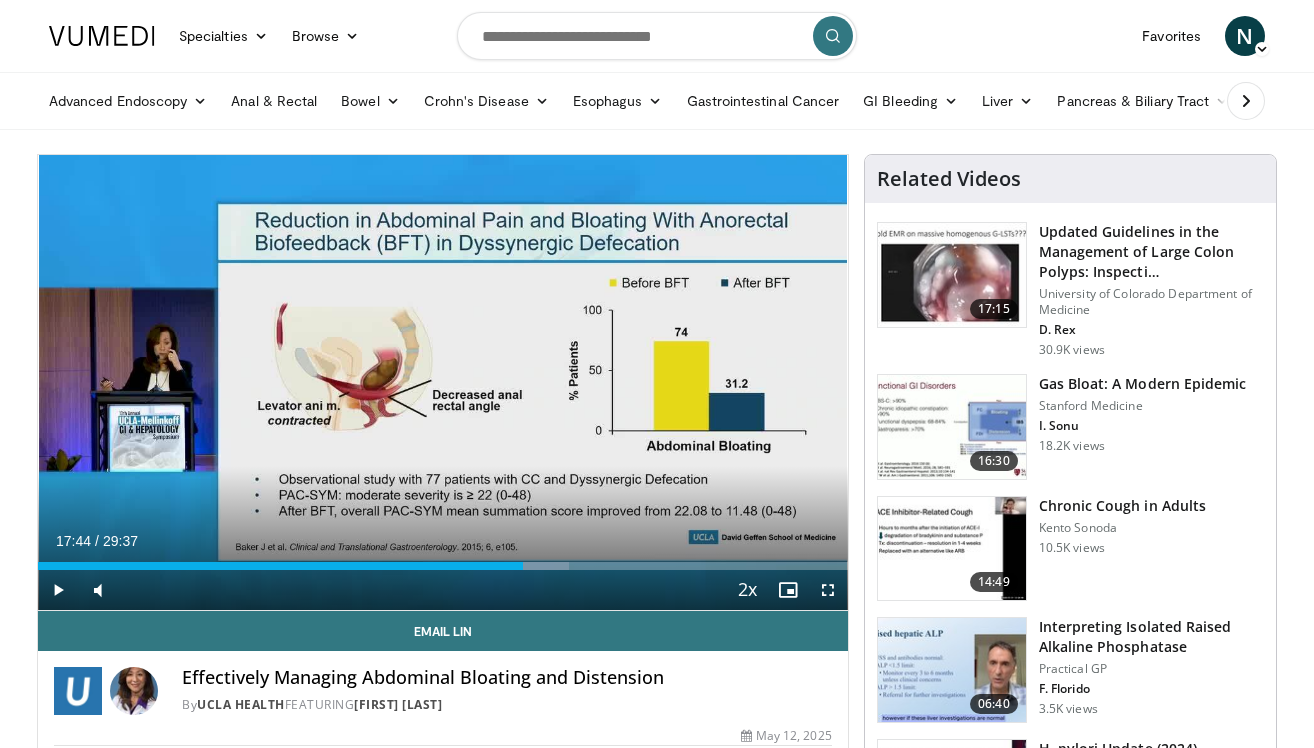 click at bounding box center (58, 590) 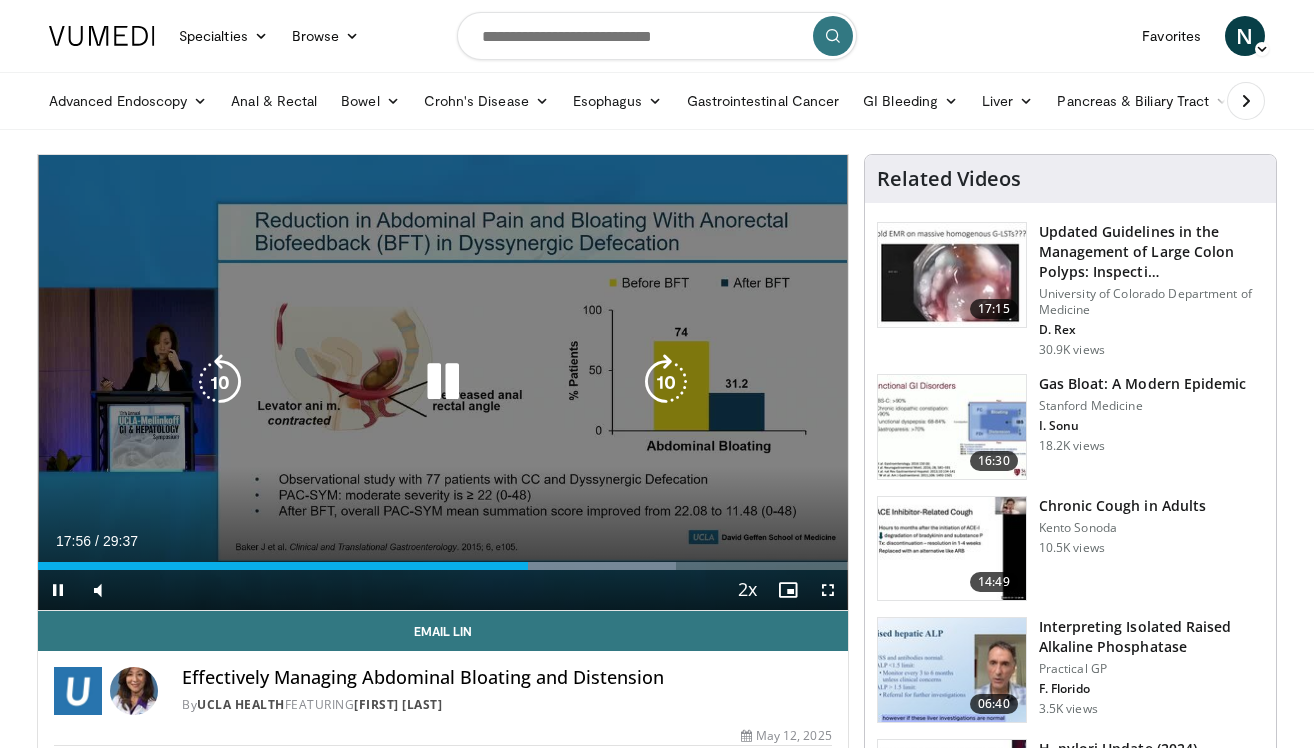 click at bounding box center (443, 382) 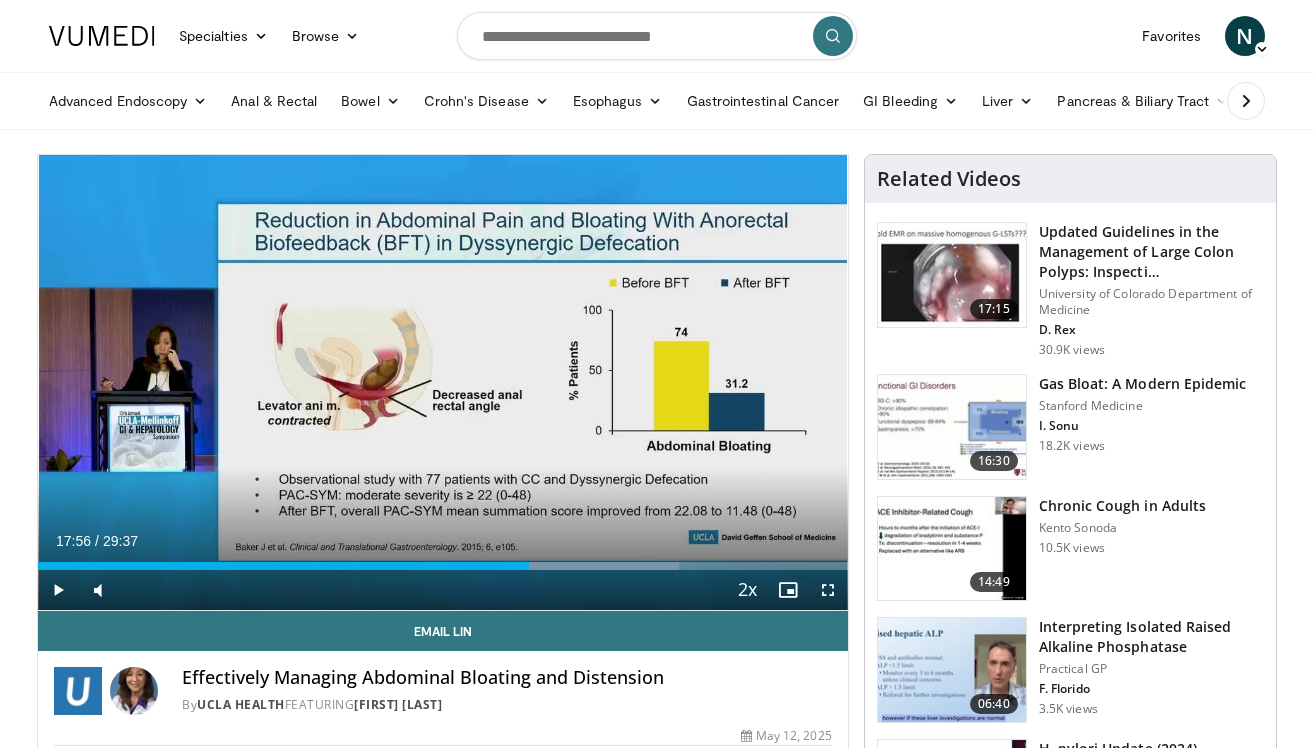 click at bounding box center (58, 590) 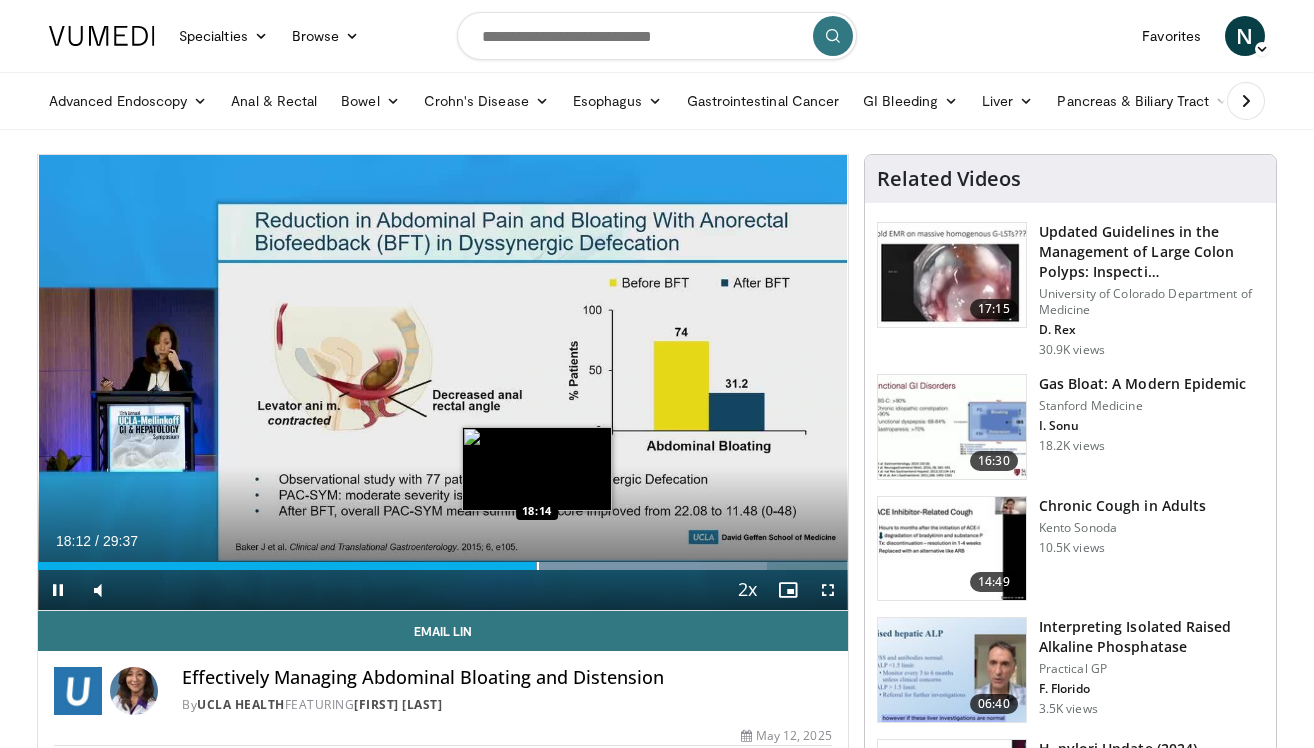 click at bounding box center [538, 566] 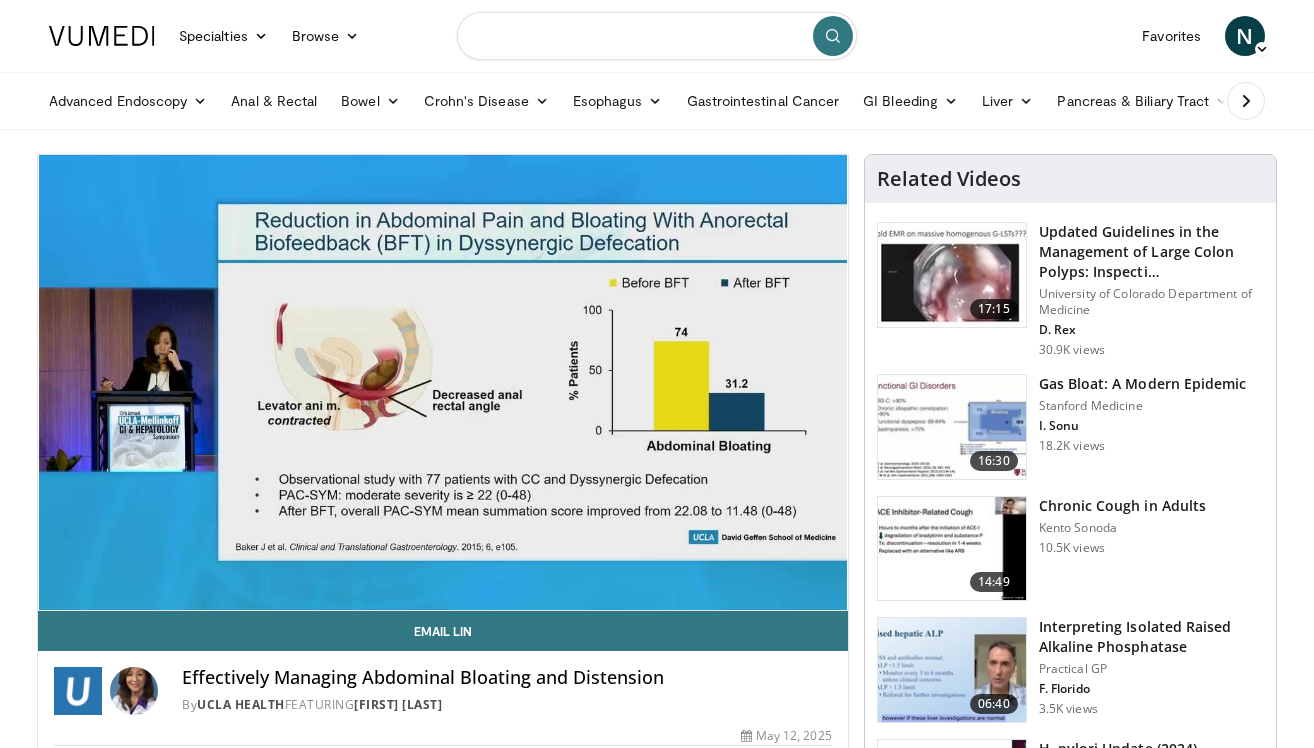 click at bounding box center [657, 36] 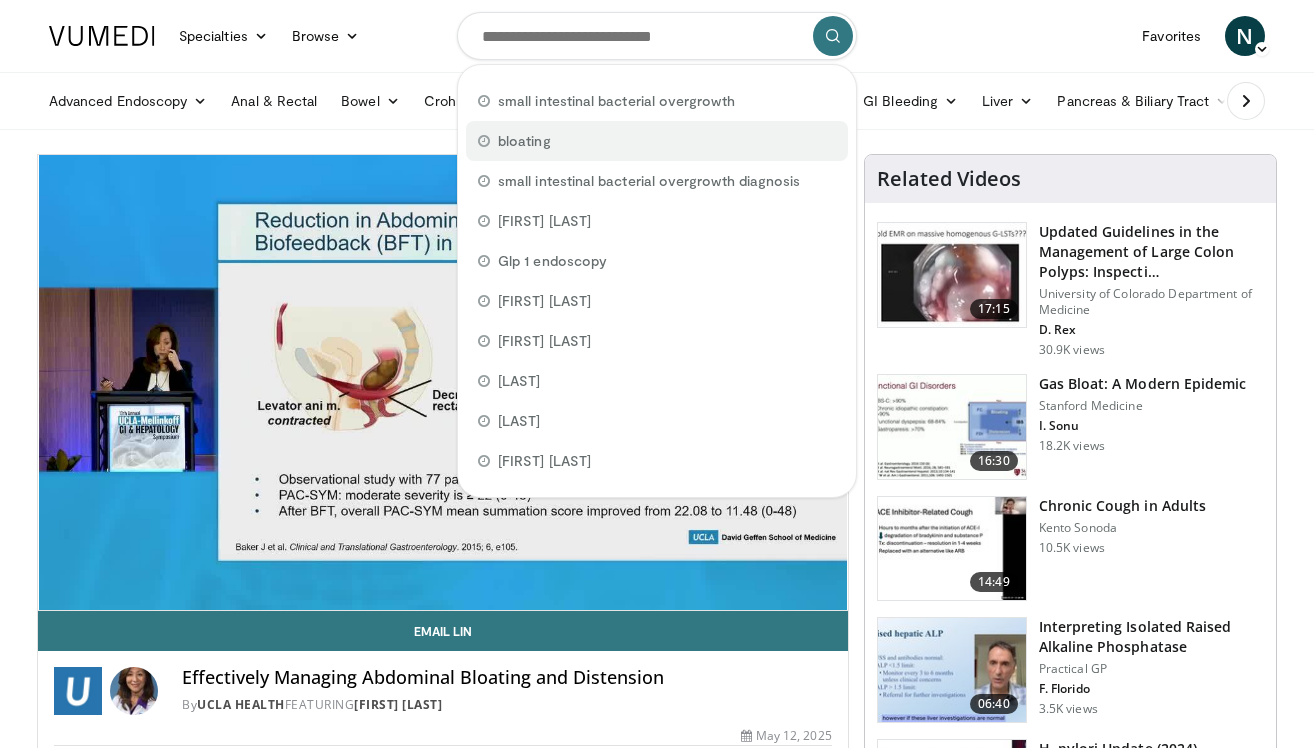 click on "bloating" at bounding box center (657, 141) 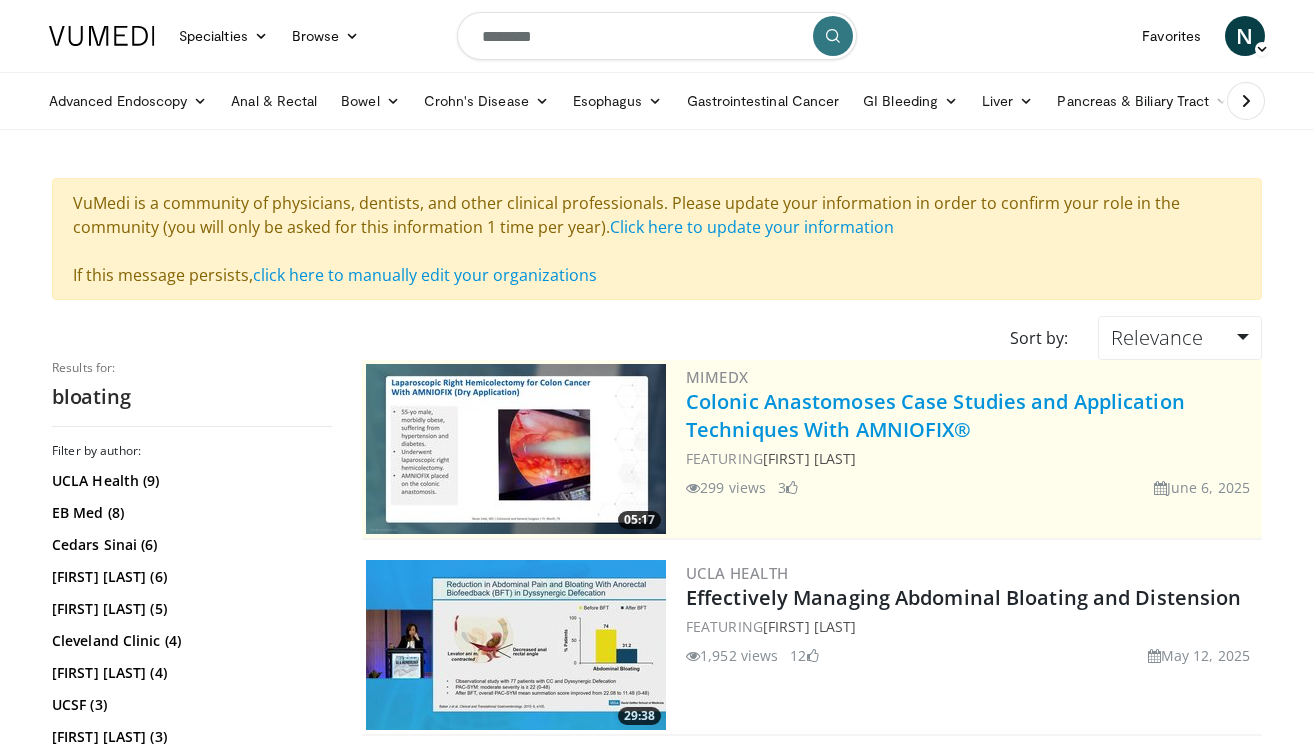 scroll, scrollTop: 54, scrollLeft: 0, axis: vertical 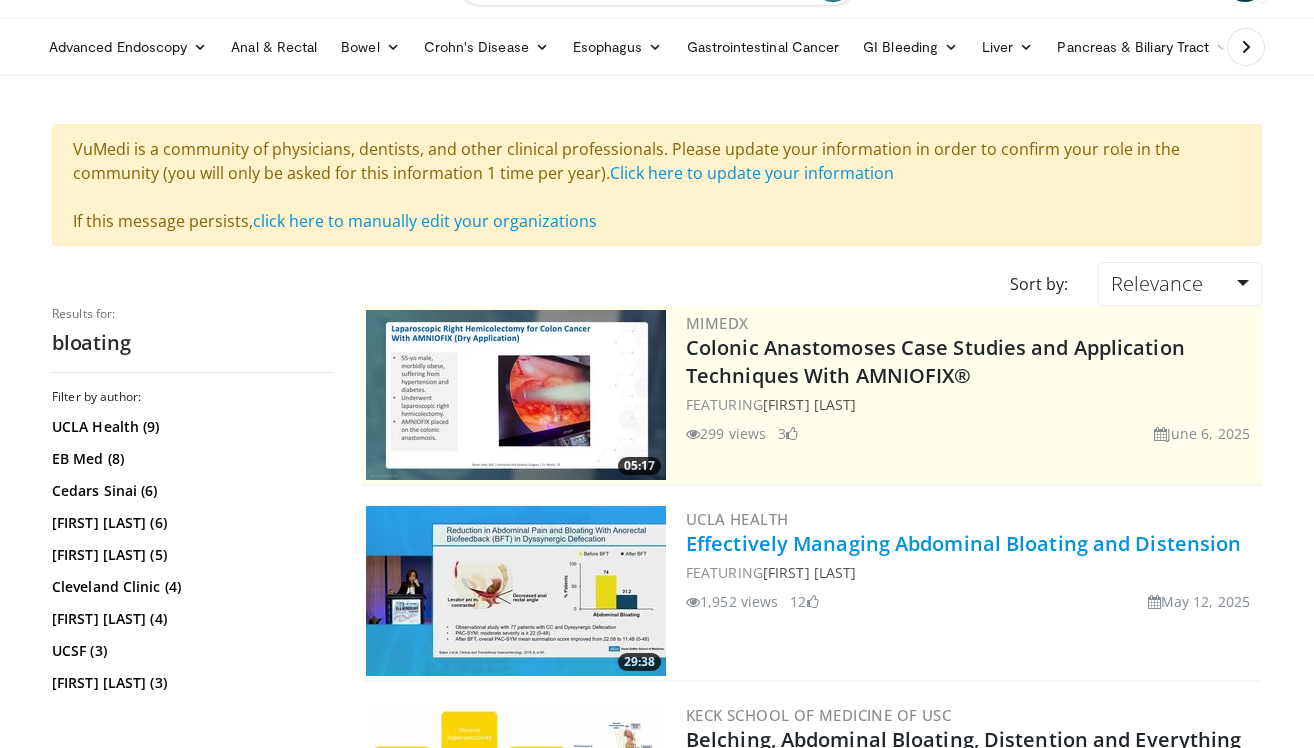 click on "Effectively Managing Abdominal Bloating and Distension" at bounding box center [963, 543] 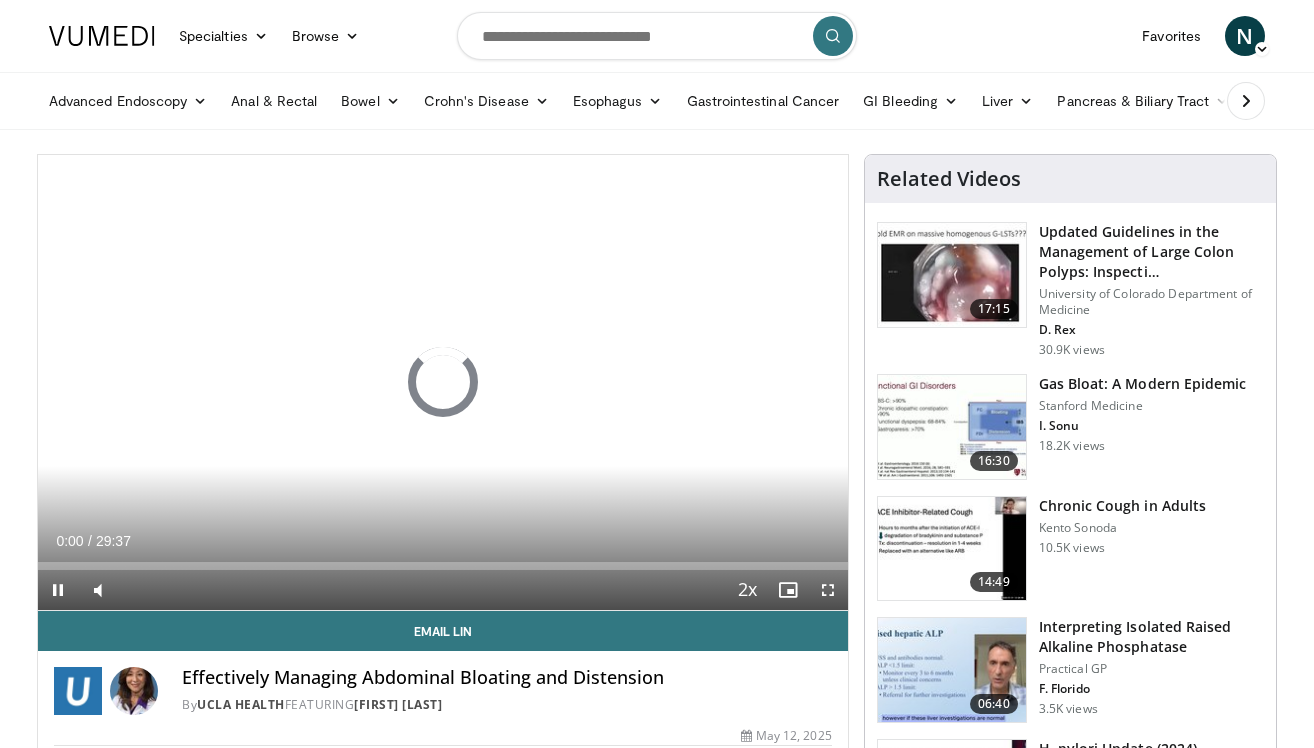 scroll, scrollTop: 0, scrollLeft: 0, axis: both 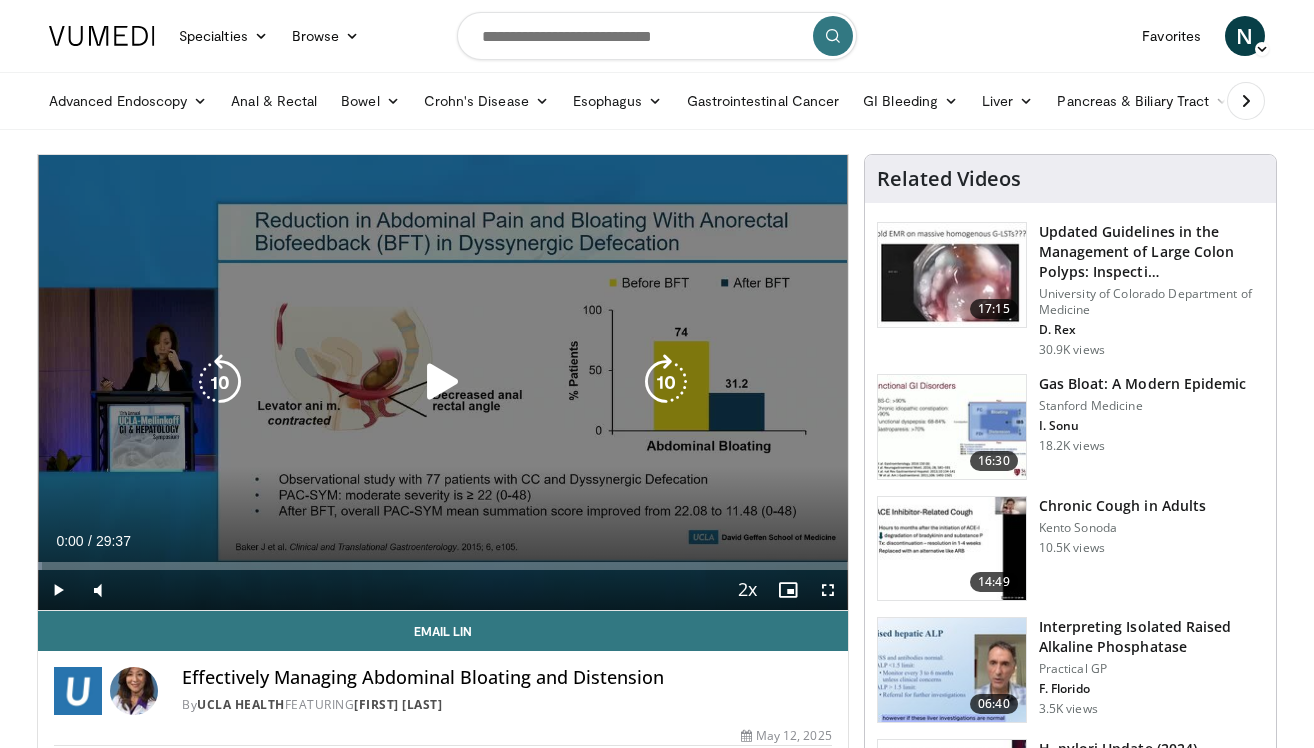 click at bounding box center (443, 382) 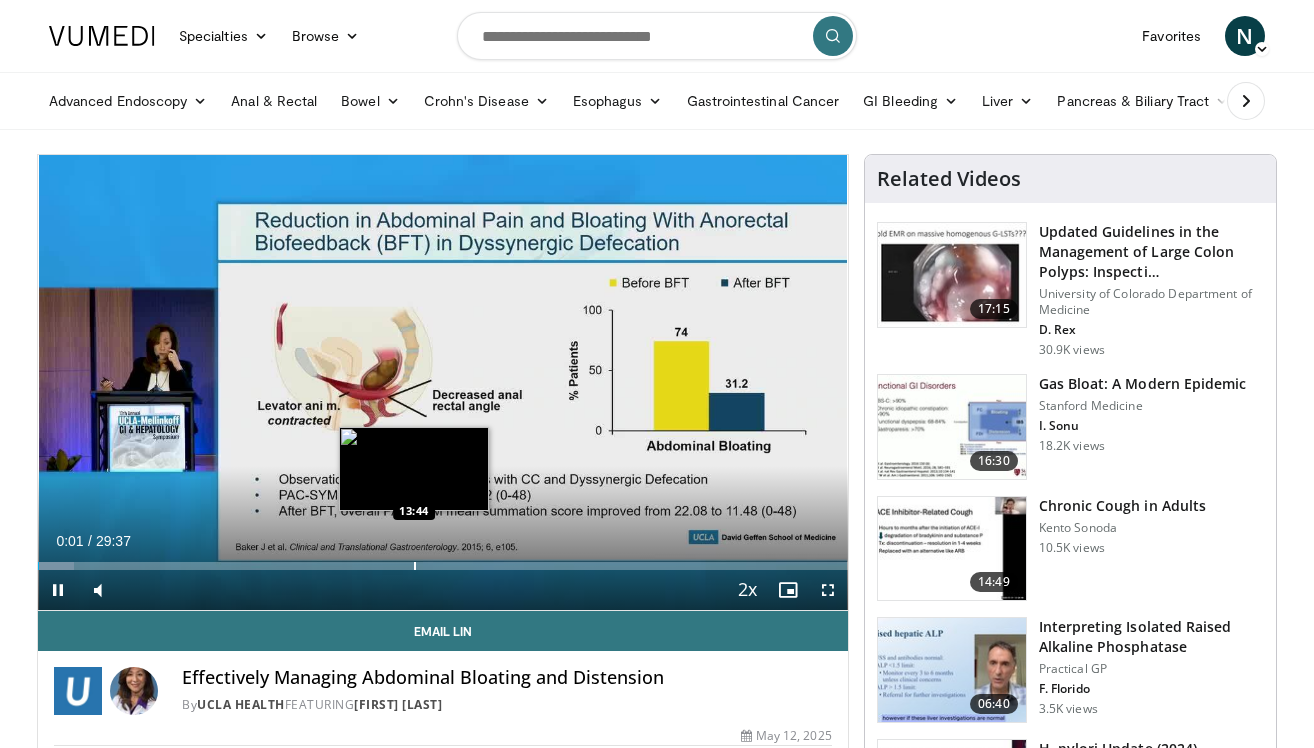 click at bounding box center (415, 566) 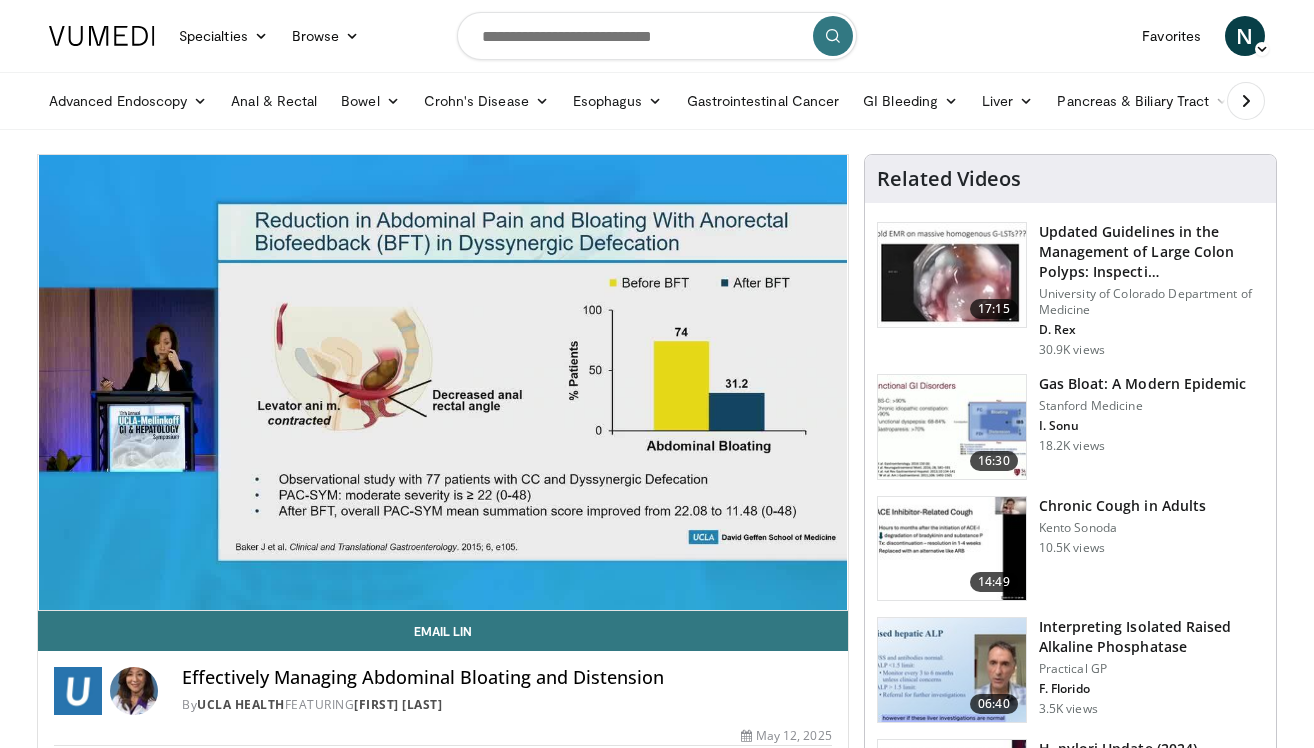 click on "10 seconds
Tap to unmute" at bounding box center (443, 382) 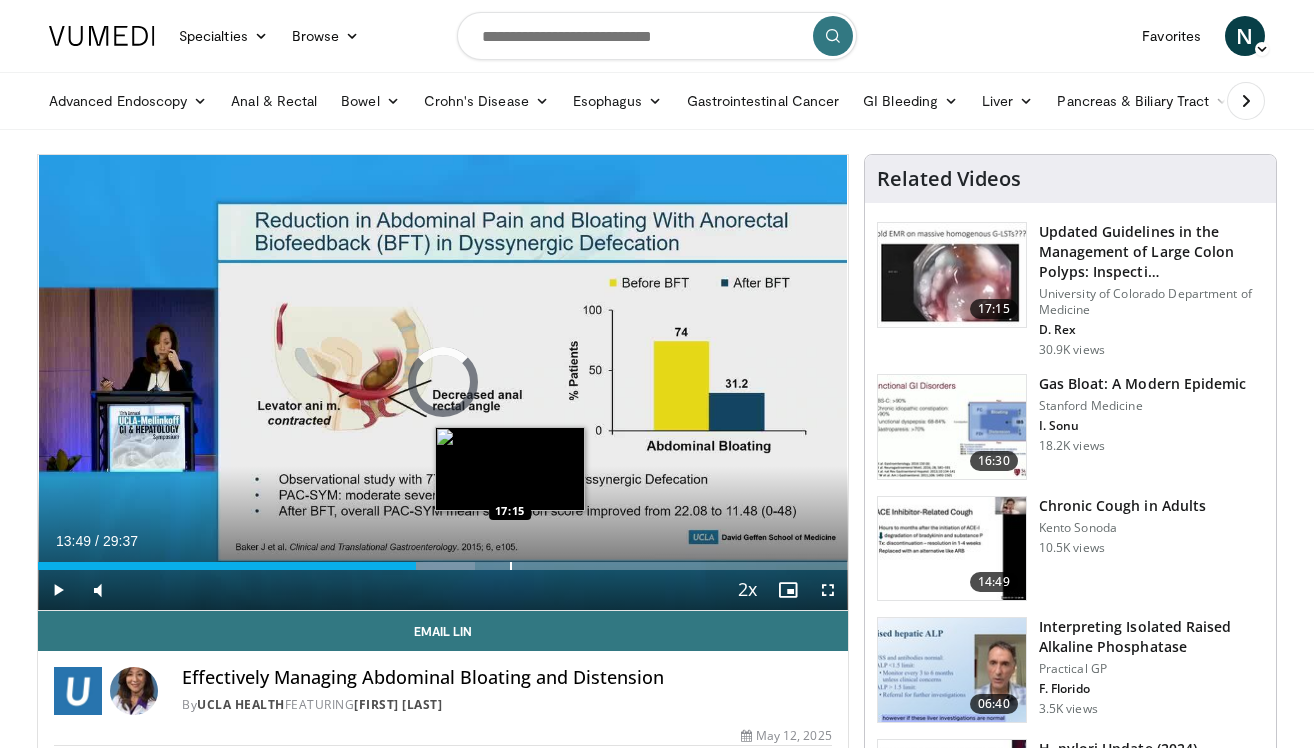 click at bounding box center (511, 566) 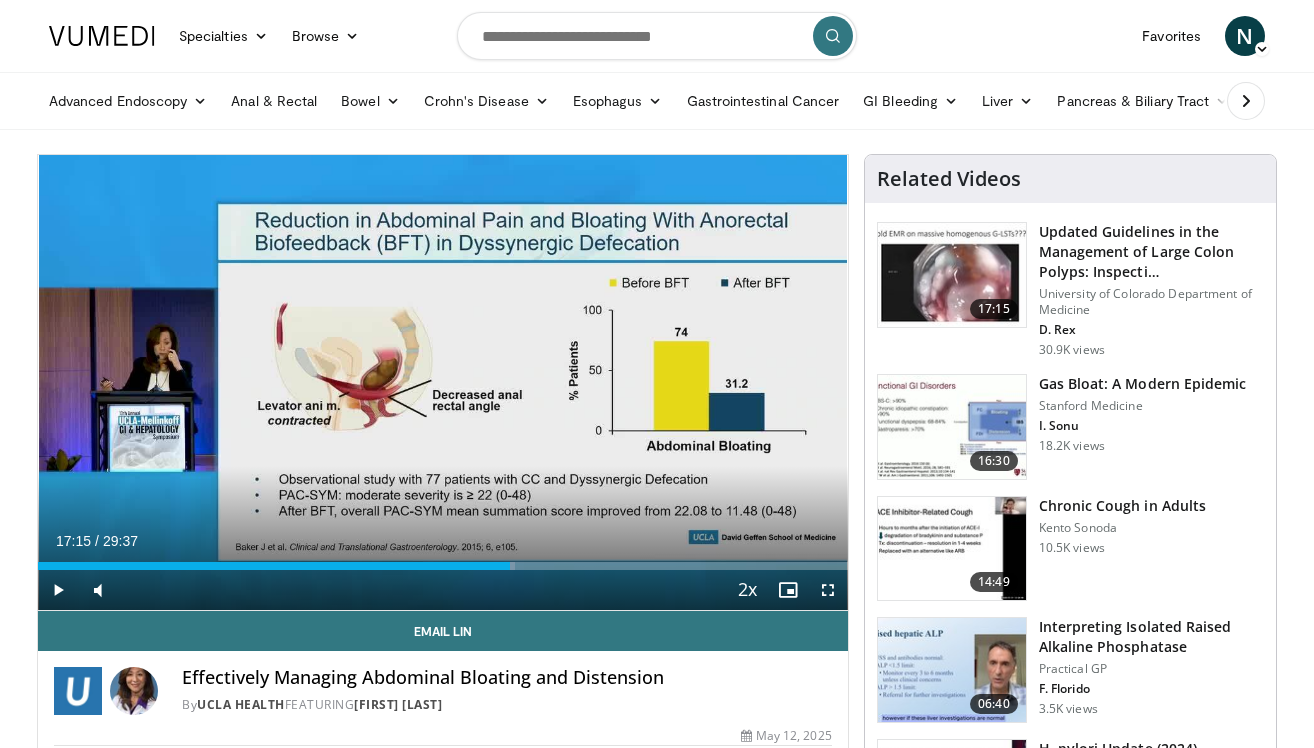 click at bounding box center [58, 590] 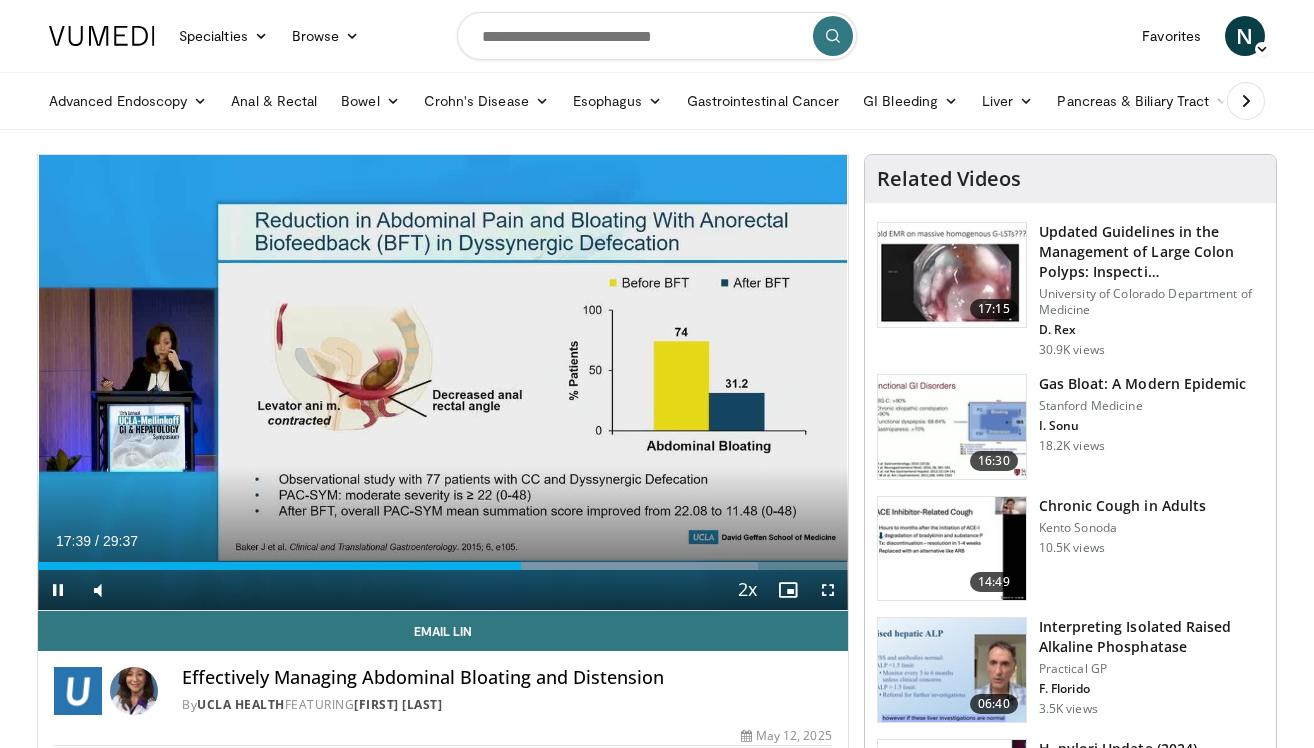 click at bounding box center (58, 590) 